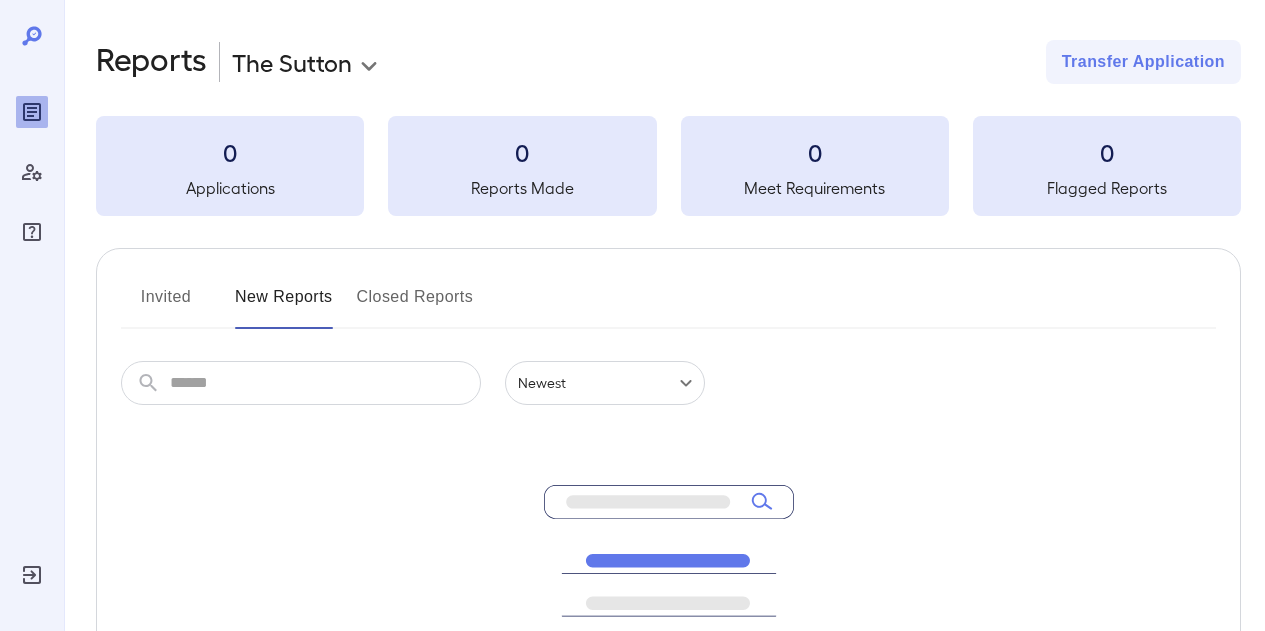 scroll, scrollTop: 0, scrollLeft: 0, axis: both 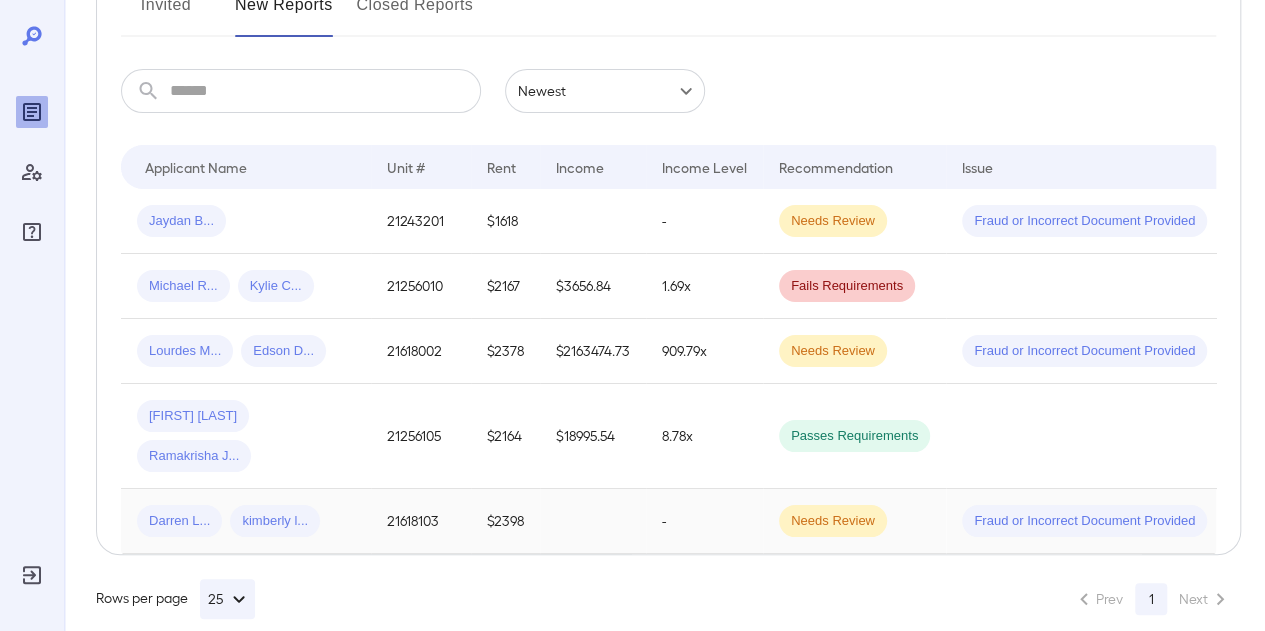 click on "$2398" at bounding box center (505, 521) 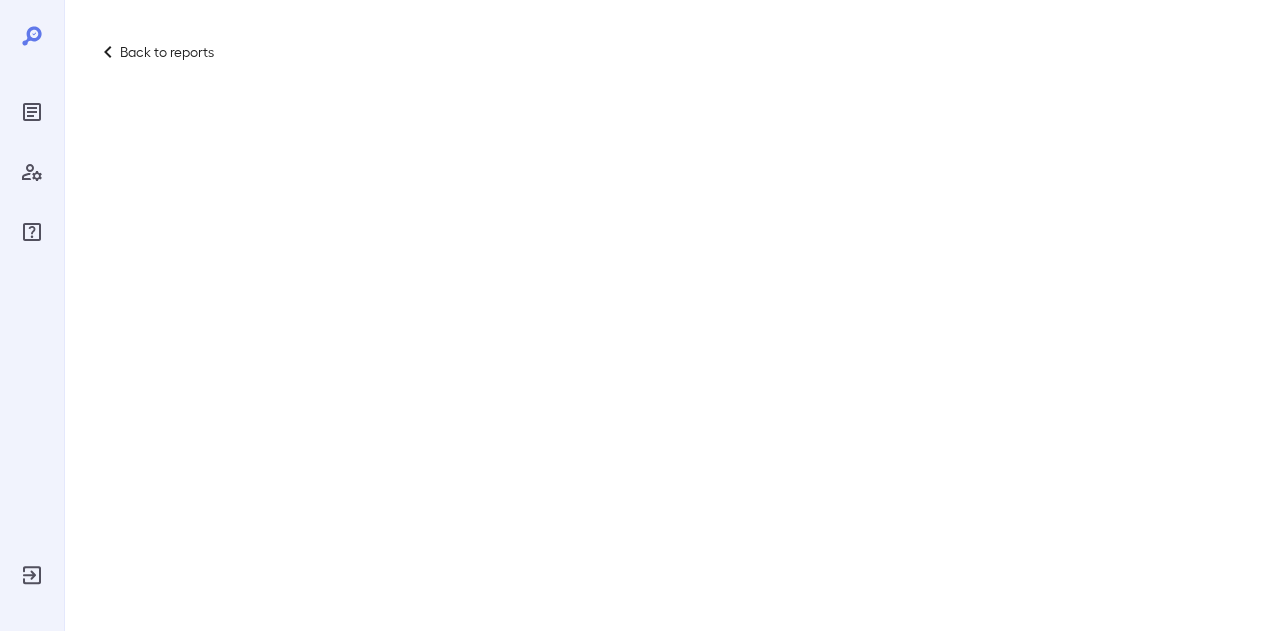 scroll, scrollTop: 0, scrollLeft: 0, axis: both 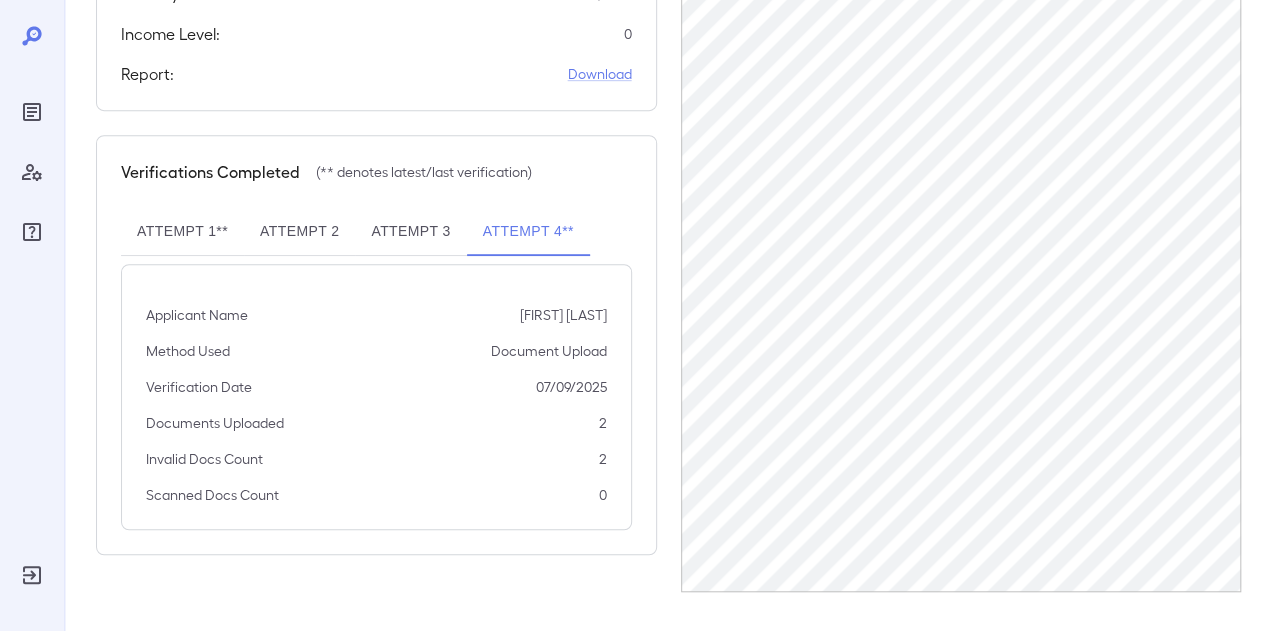 click on "Attempt 3" at bounding box center (410, 232) 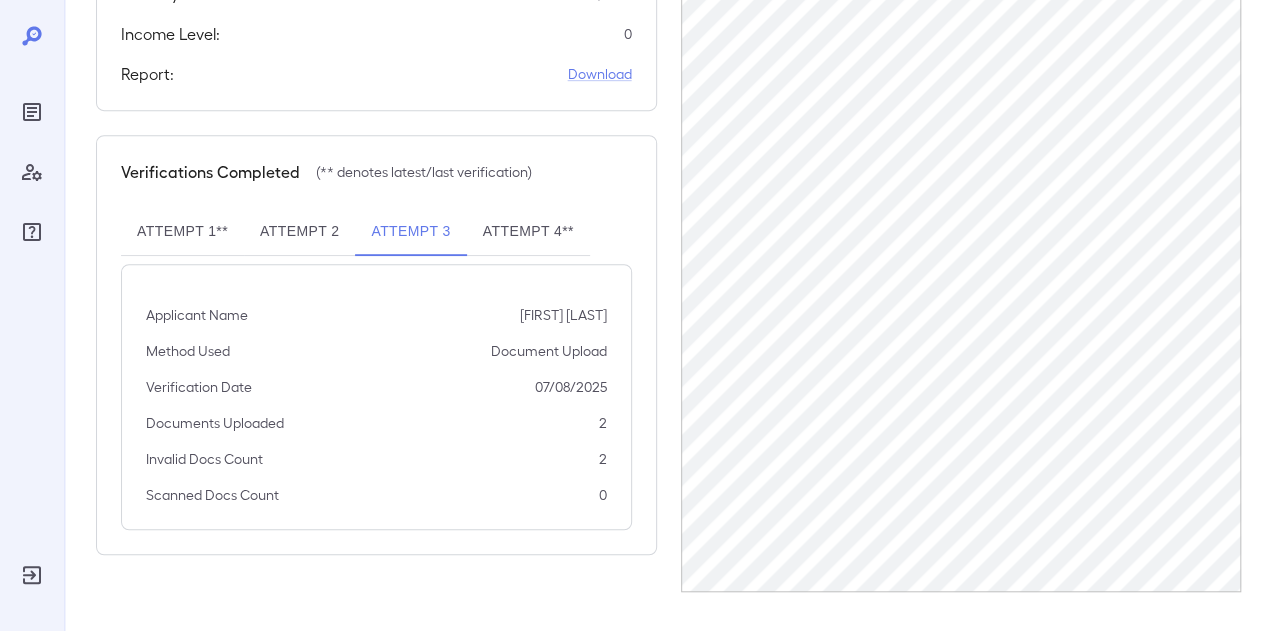 click on "Attempt 2" at bounding box center [299, 232] 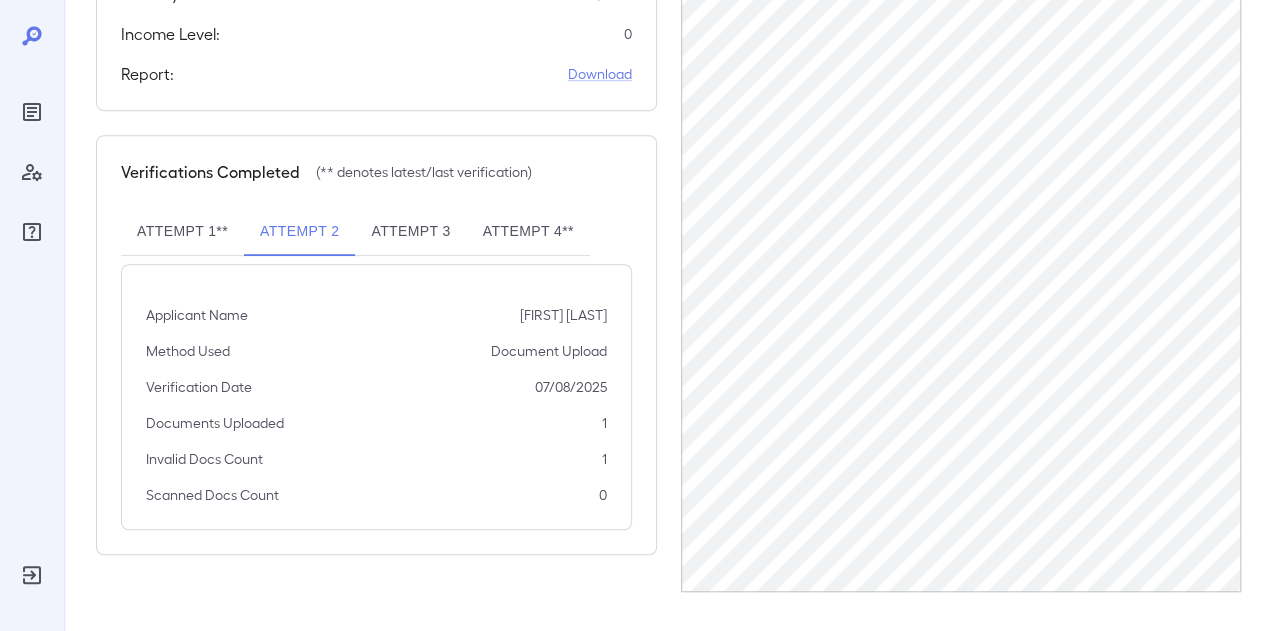 click on "Attempt 1**" at bounding box center (182, 232) 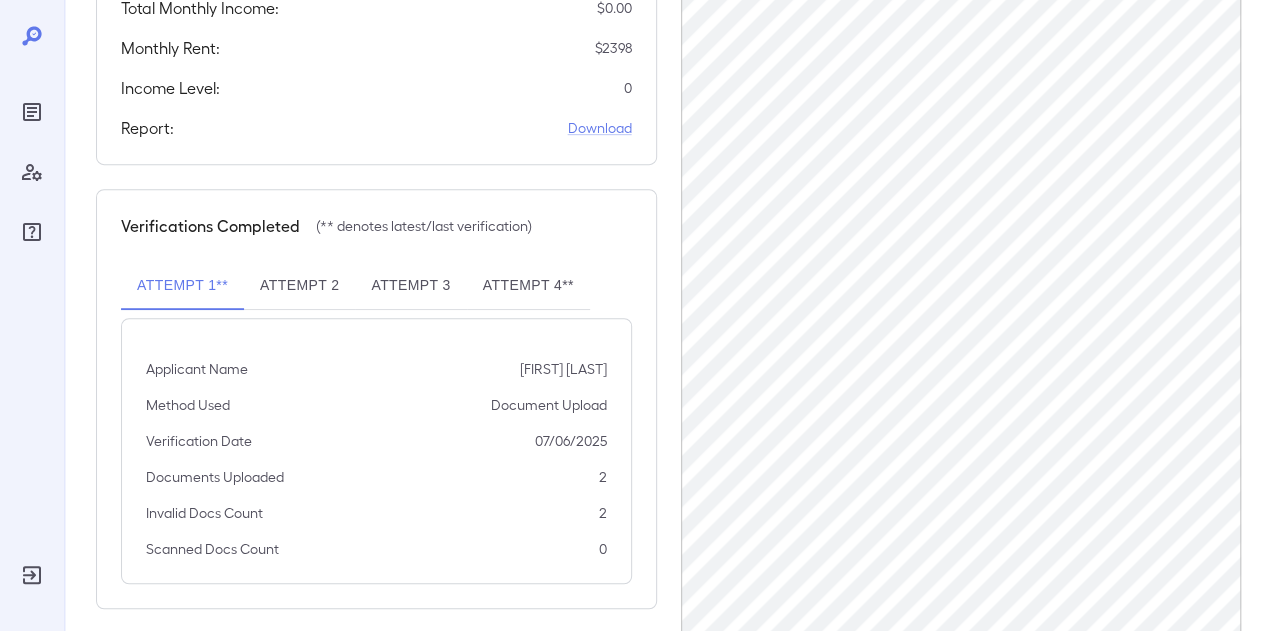scroll, scrollTop: 546, scrollLeft: 0, axis: vertical 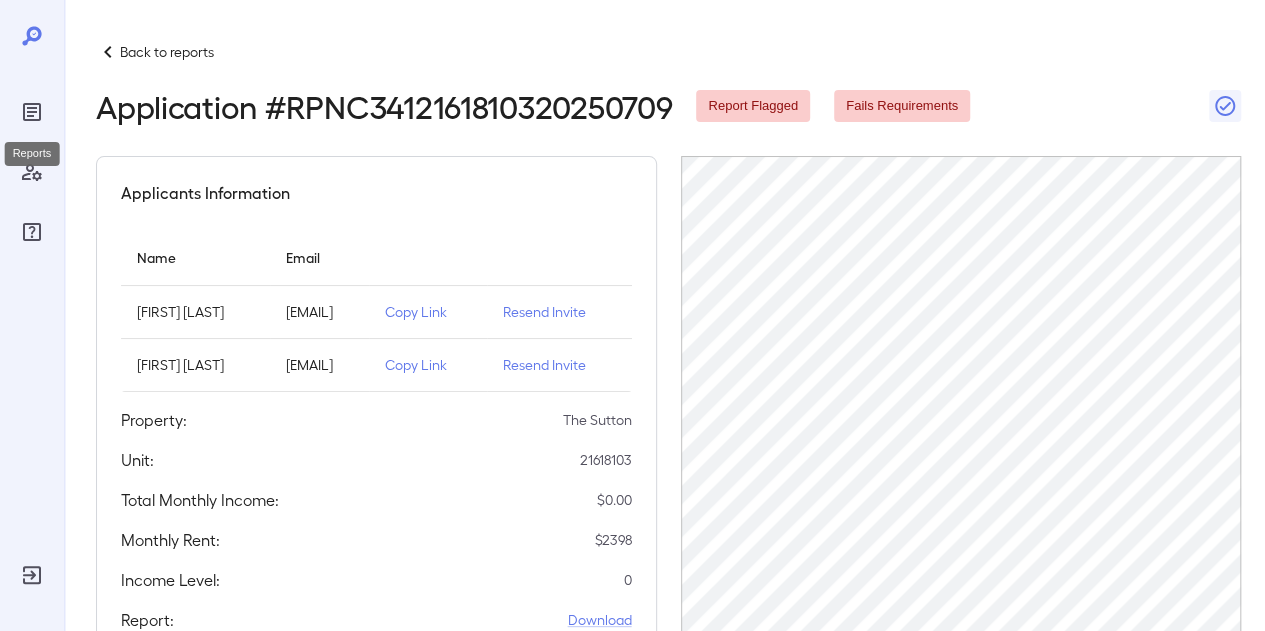 click at bounding box center [32, 112] 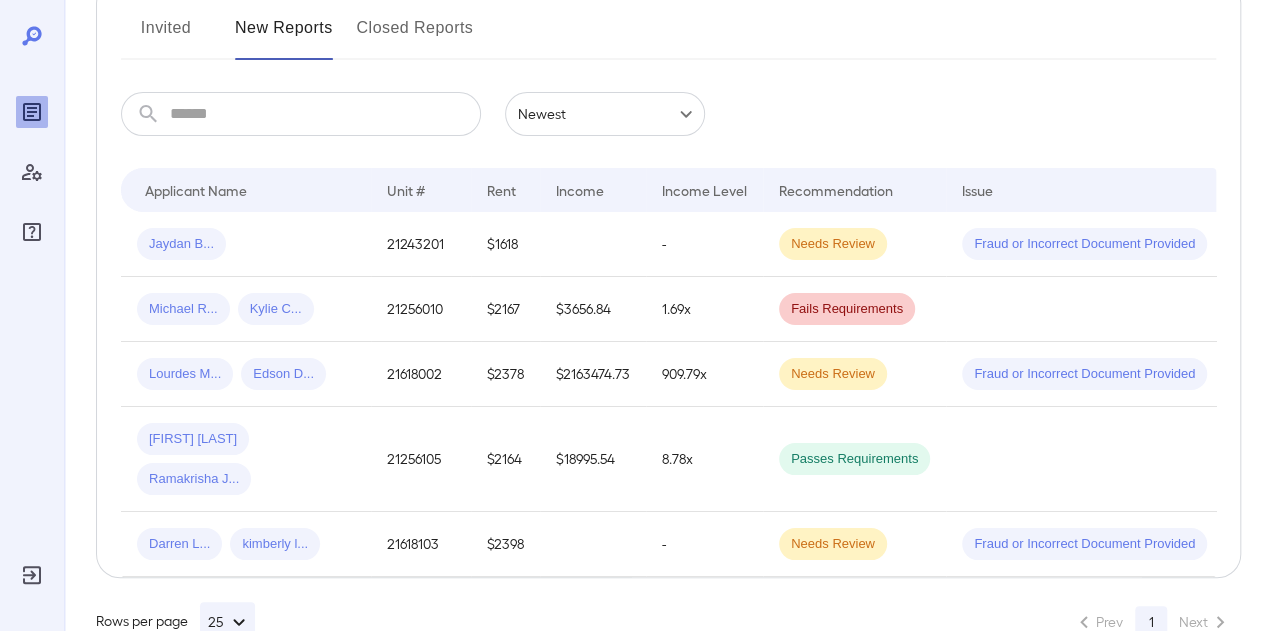 scroll, scrollTop: 284, scrollLeft: 0, axis: vertical 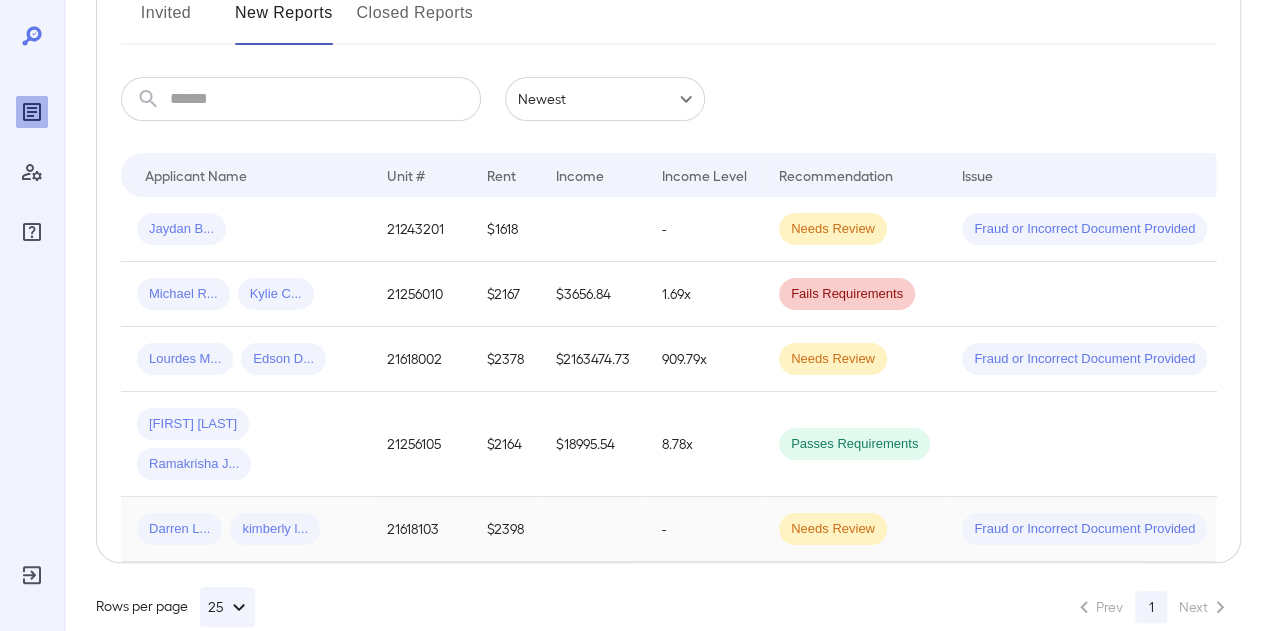 drag, startPoint x: 973, startPoint y: 515, endPoint x: 1200, endPoint y: 517, distance: 227.0088 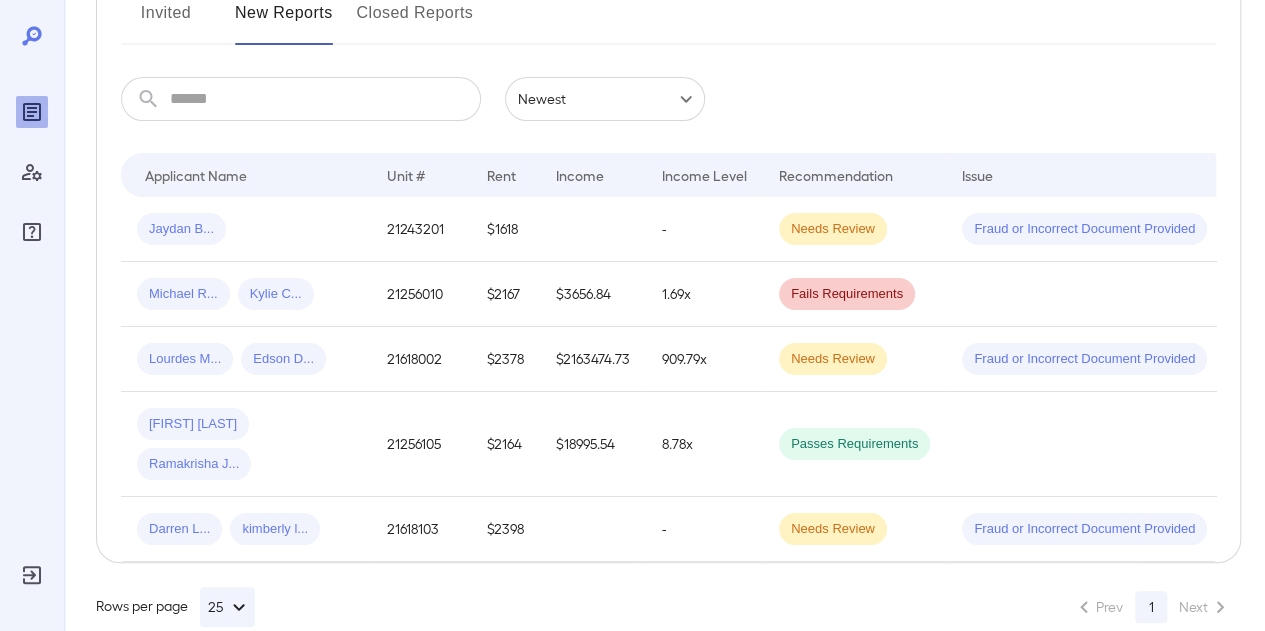 scroll, scrollTop: 0, scrollLeft: 0, axis: both 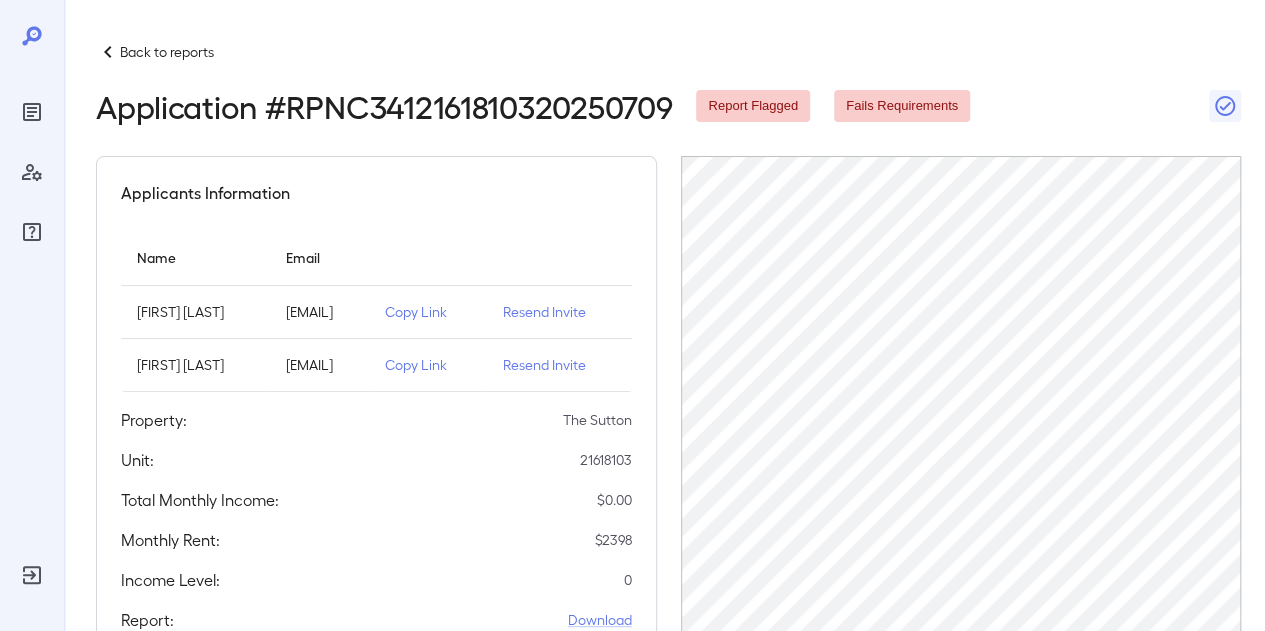 click at bounding box center (108, 52) 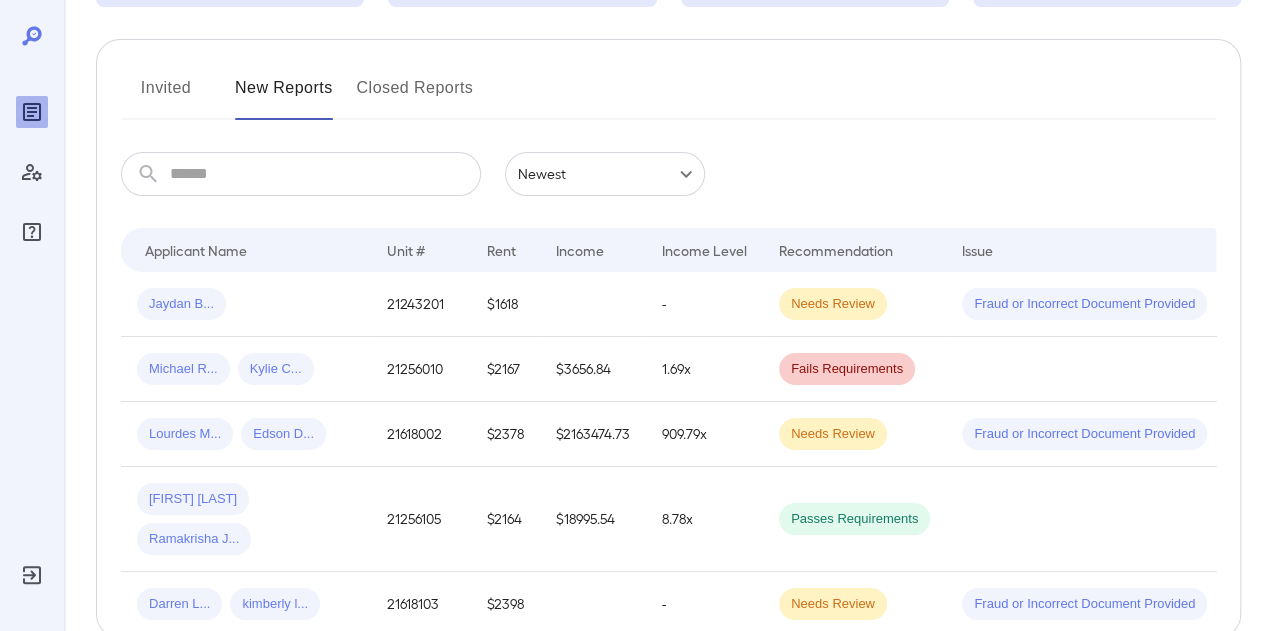 scroll, scrollTop: 292, scrollLeft: 0, axis: vertical 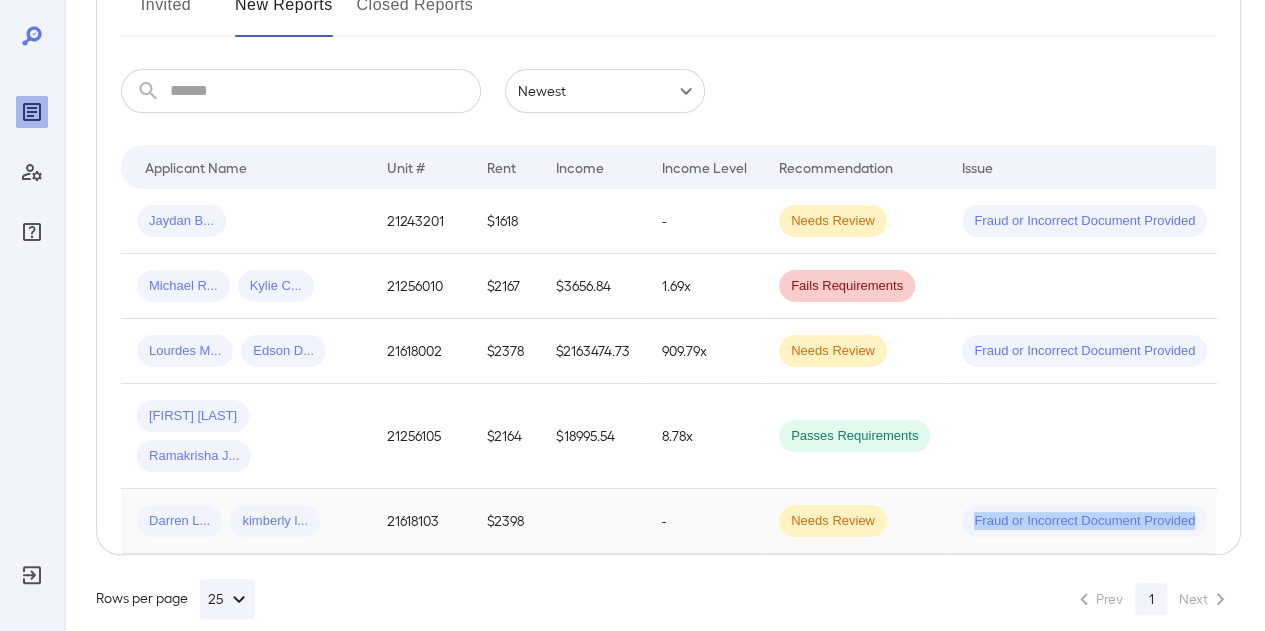 drag, startPoint x: 932, startPoint y: 508, endPoint x: 1117, endPoint y: 507, distance: 185.0027 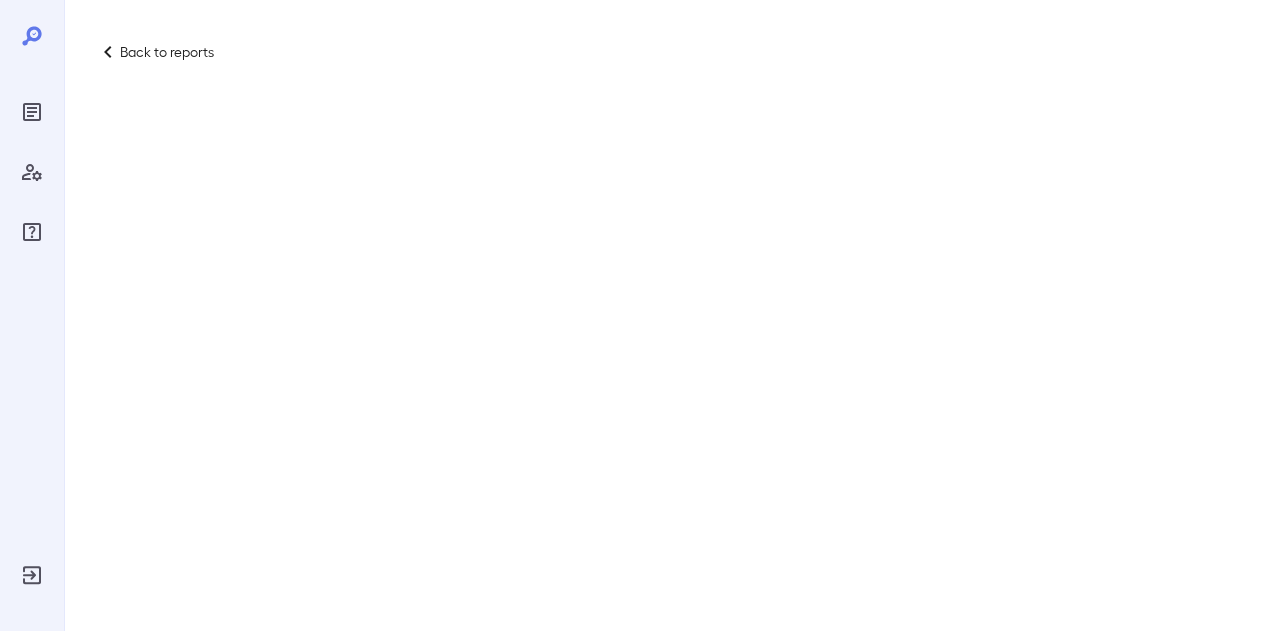 scroll, scrollTop: 0, scrollLeft: 0, axis: both 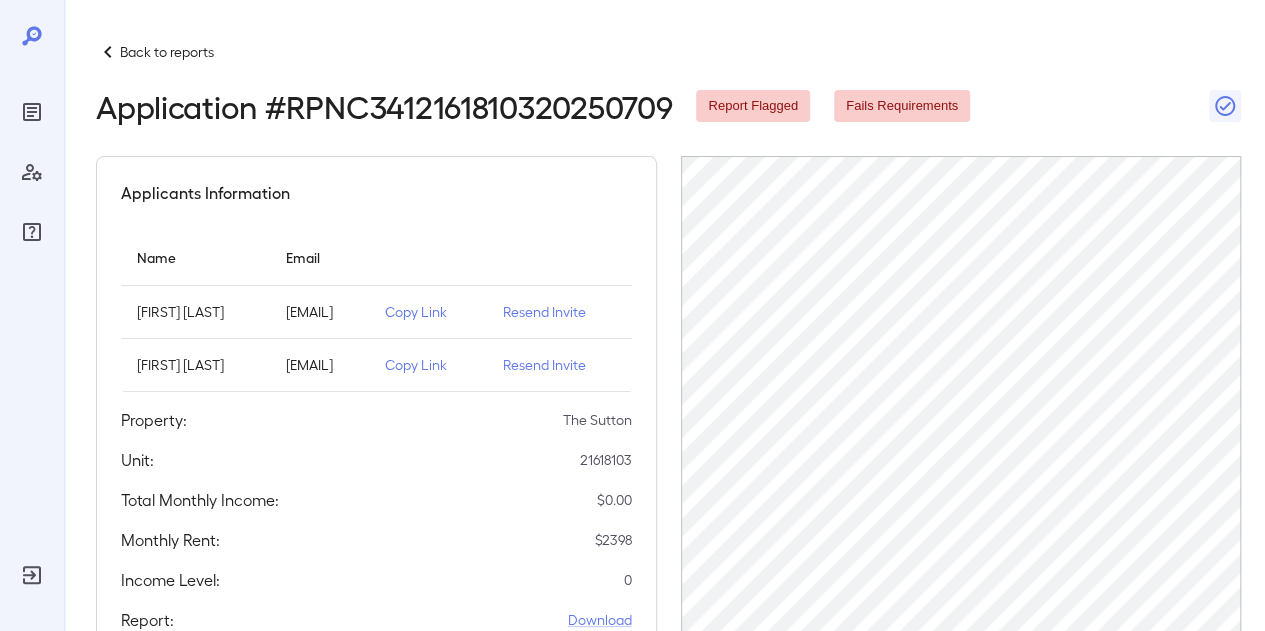 click at bounding box center [108, 52] 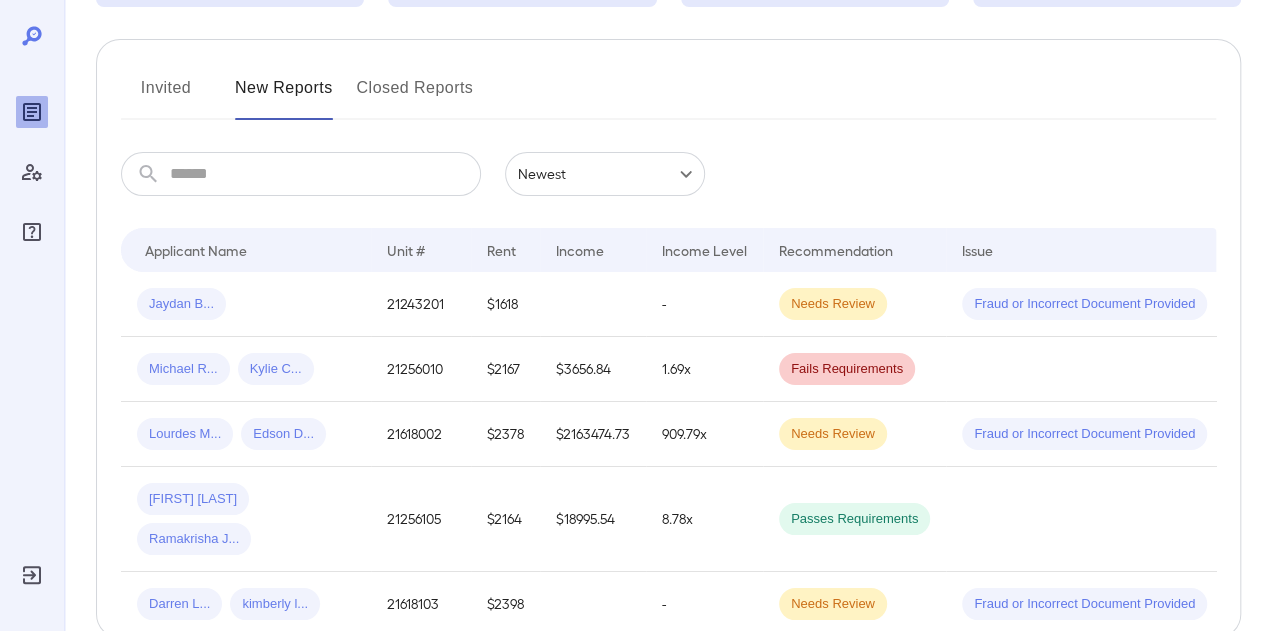 scroll, scrollTop: 292, scrollLeft: 0, axis: vertical 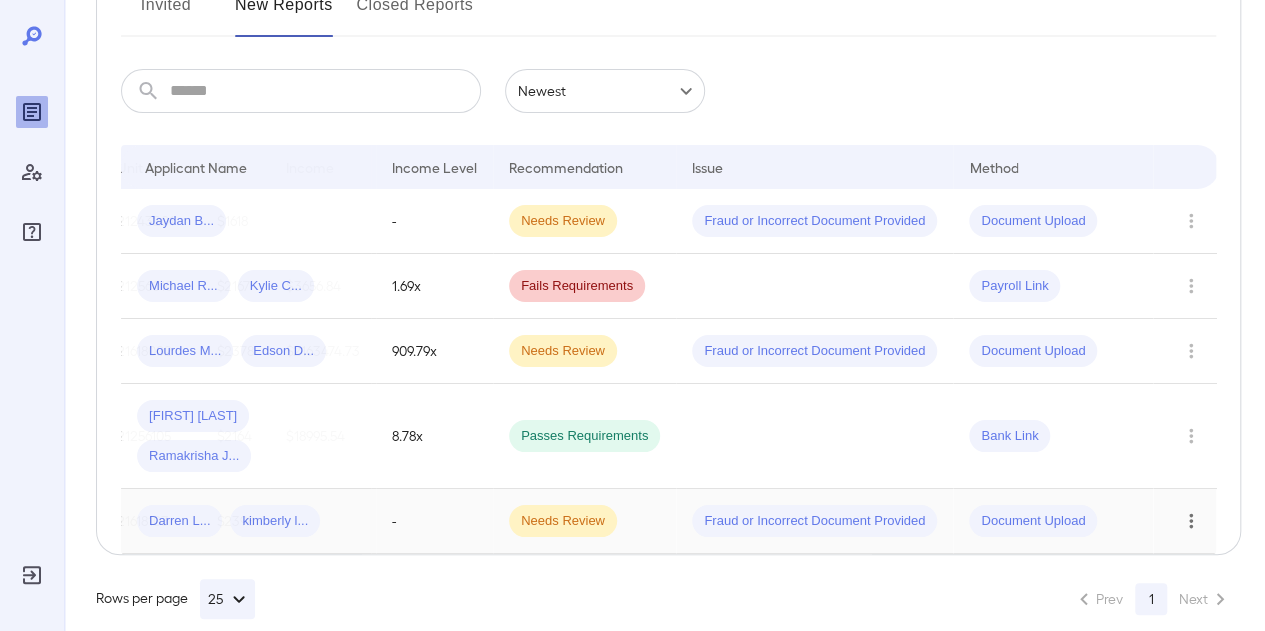 click at bounding box center (1191, 521) 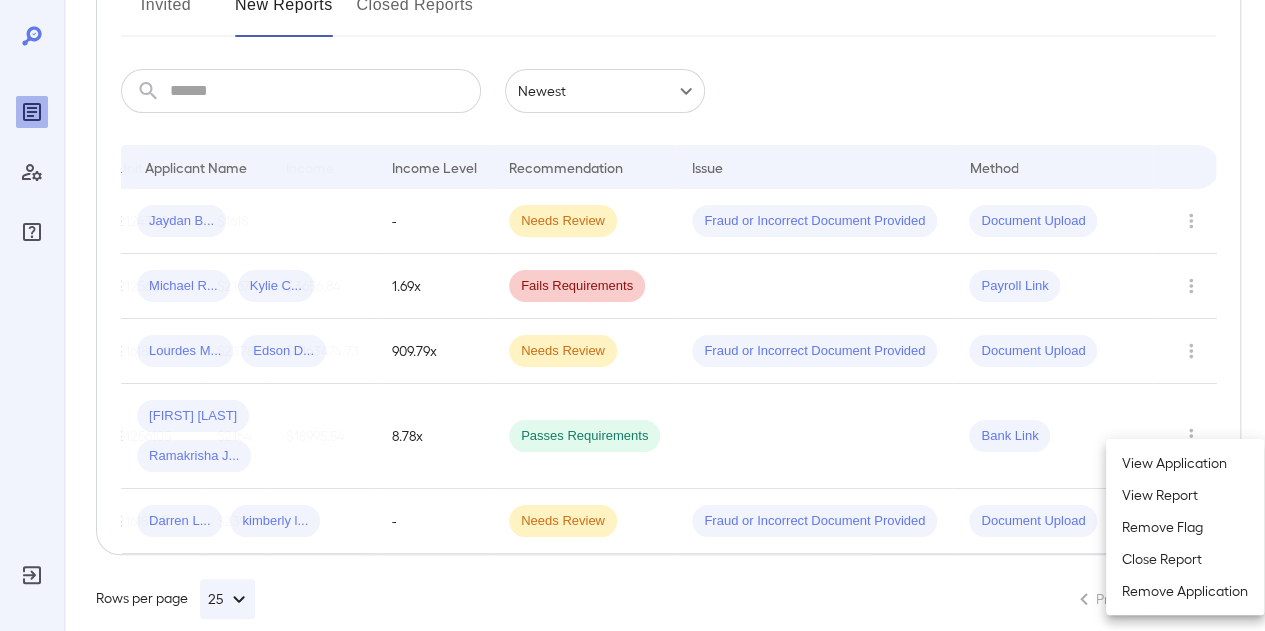 click at bounding box center (632, 315) 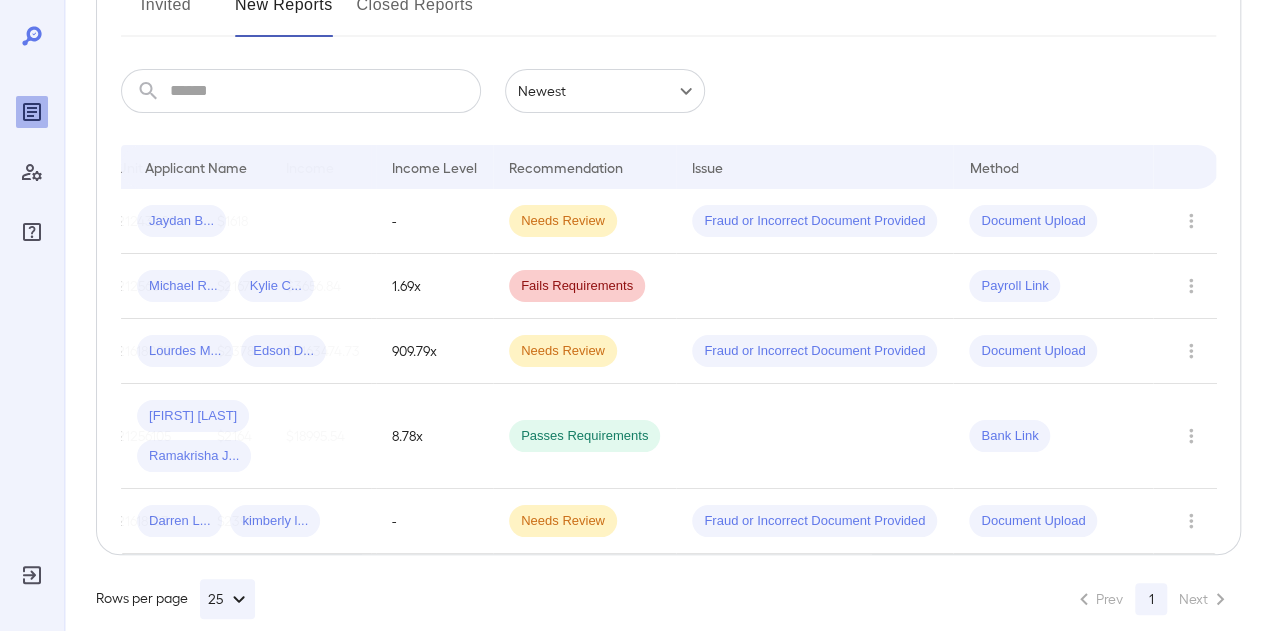 click on "Invited" at bounding box center (166, 13) 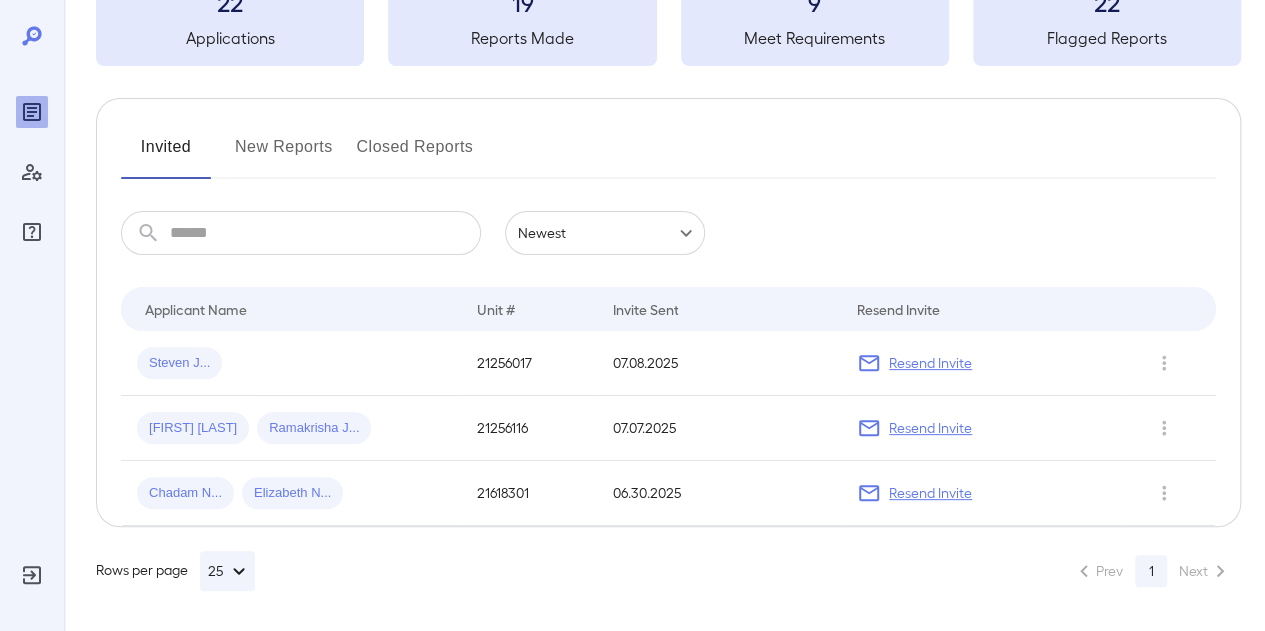 scroll, scrollTop: 0, scrollLeft: 0, axis: both 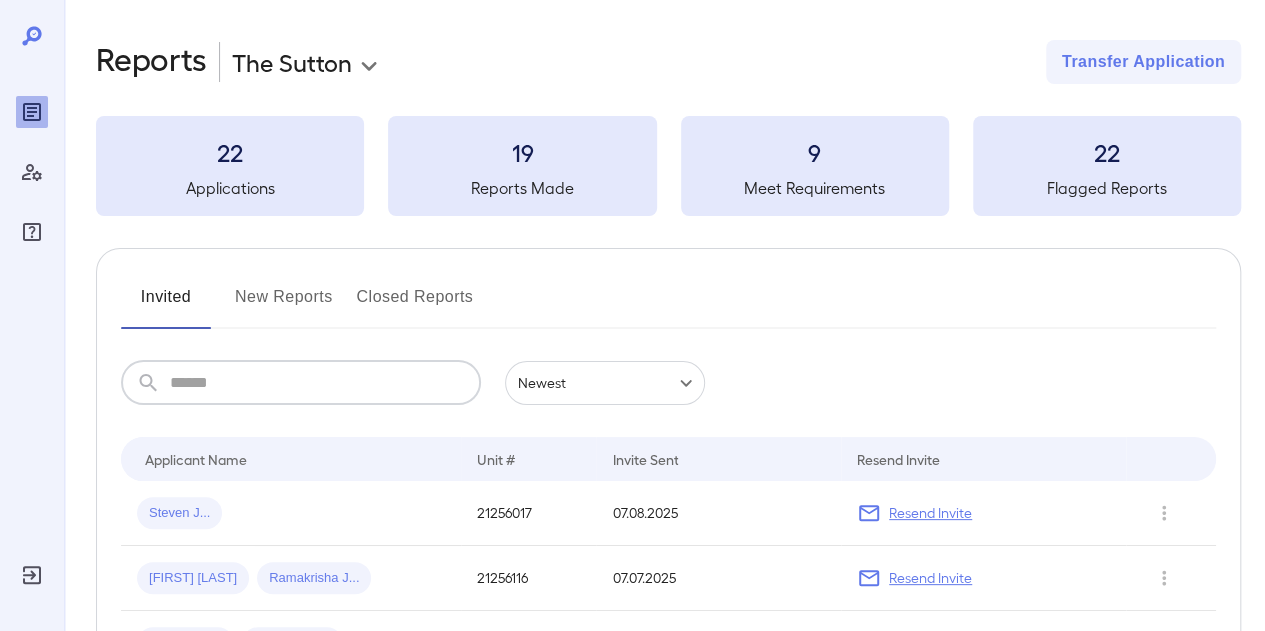 click at bounding box center [325, 383] 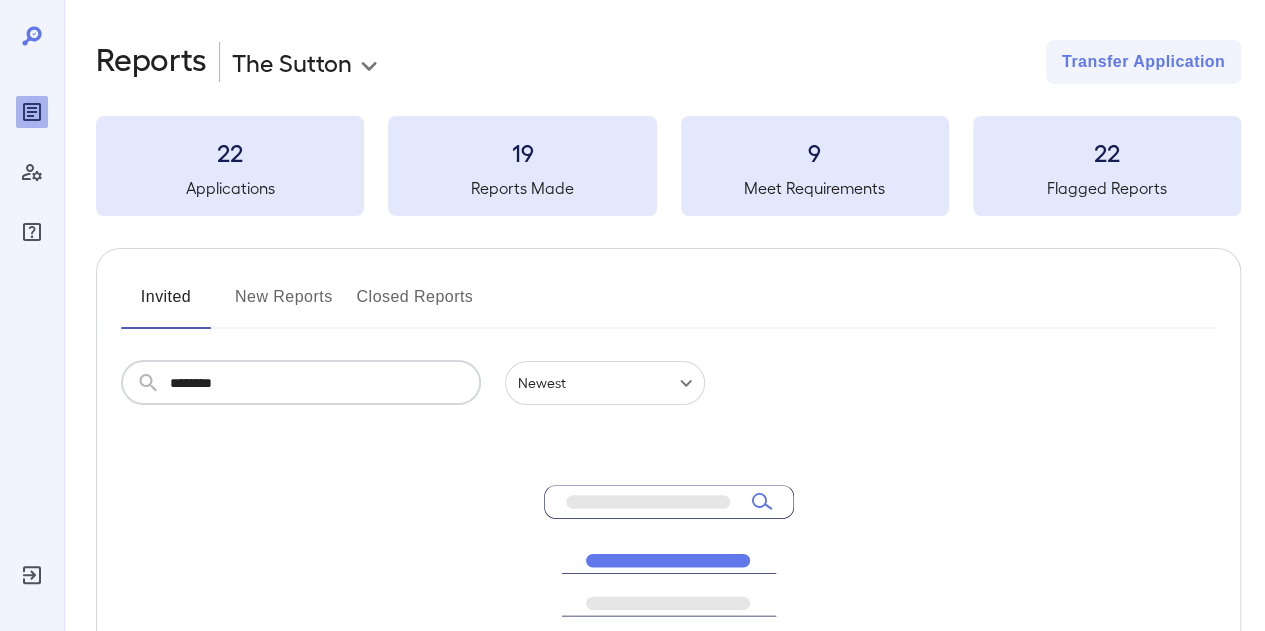 click on "********" at bounding box center (325, 383) 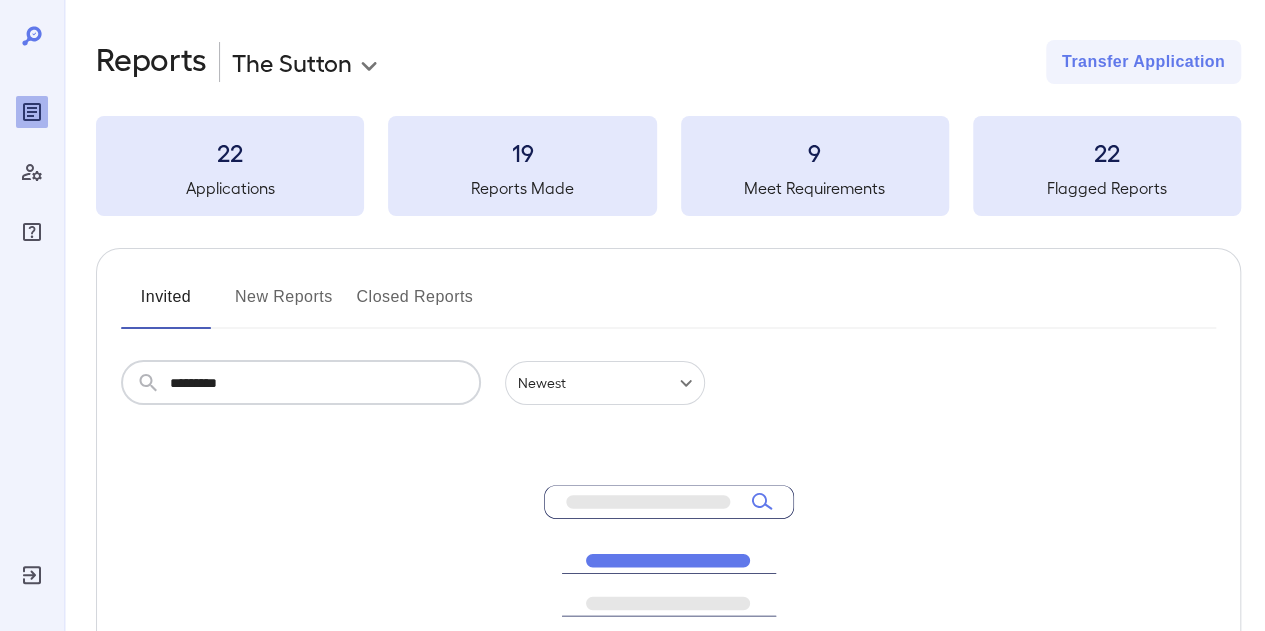 type on "********" 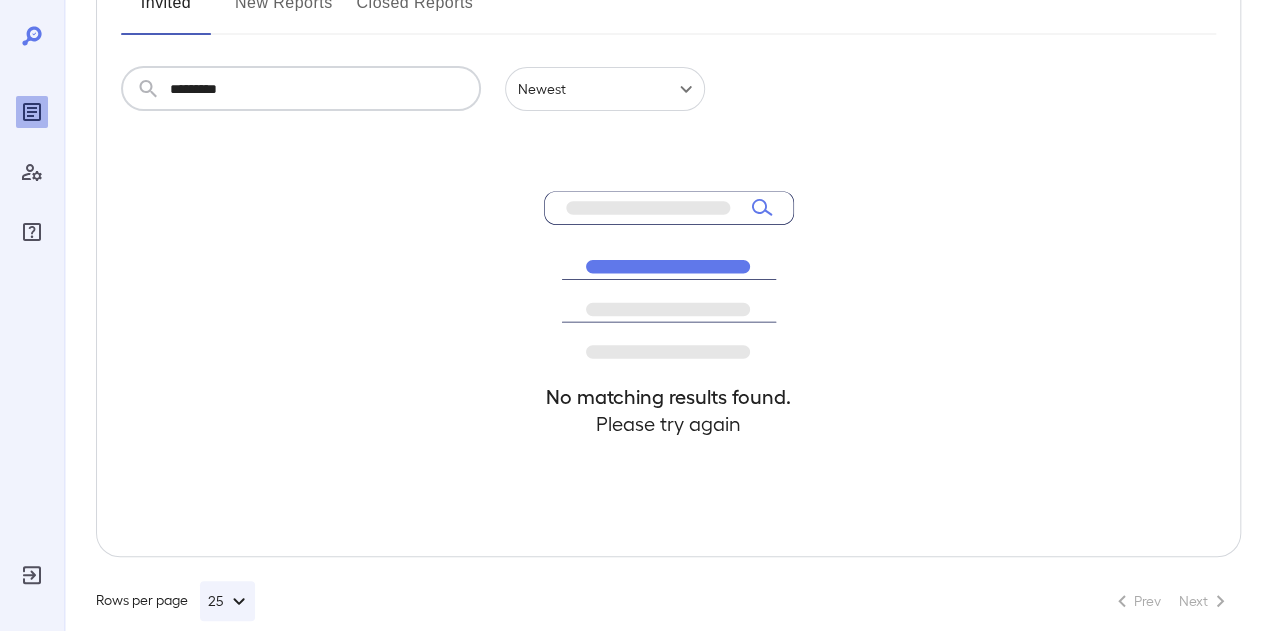 scroll, scrollTop: 0, scrollLeft: 0, axis: both 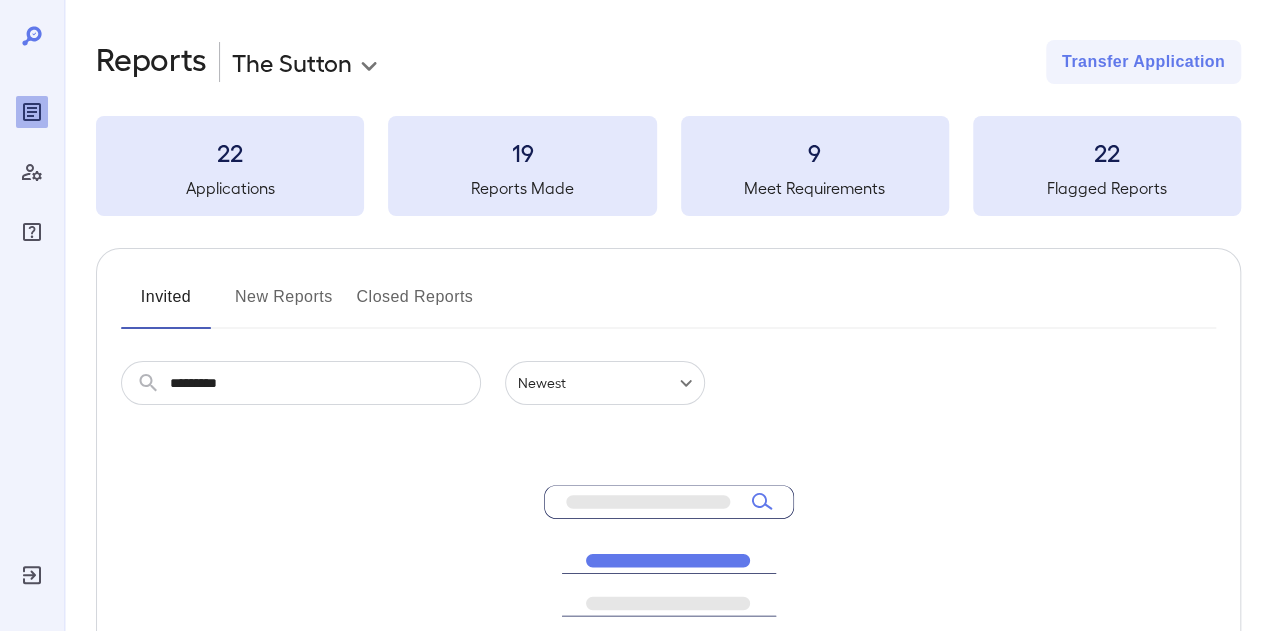 click on "Closed Reports" at bounding box center [415, 305] 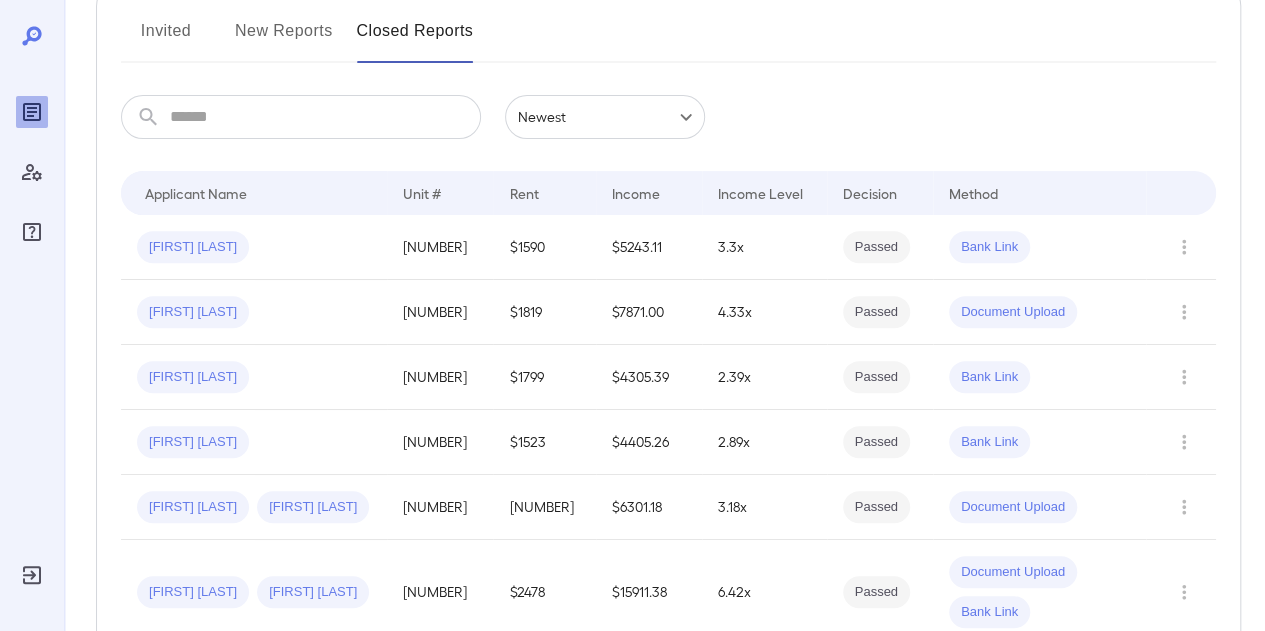 scroll, scrollTop: 0, scrollLeft: 0, axis: both 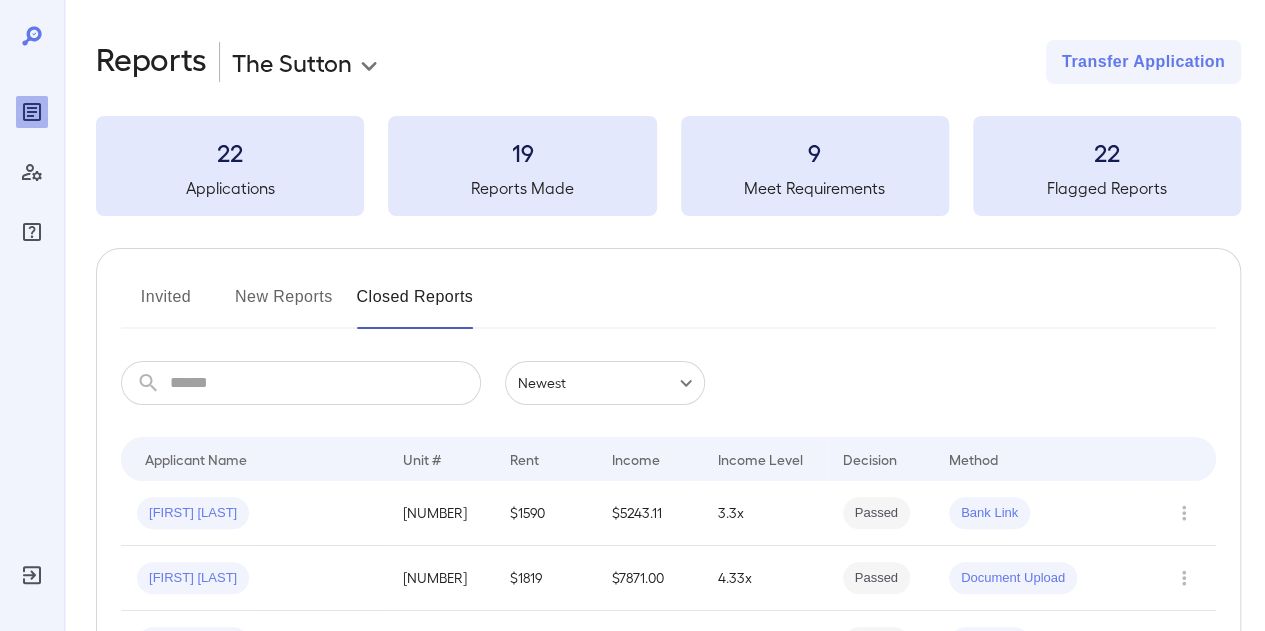 click on "Invited" at bounding box center (166, 305) 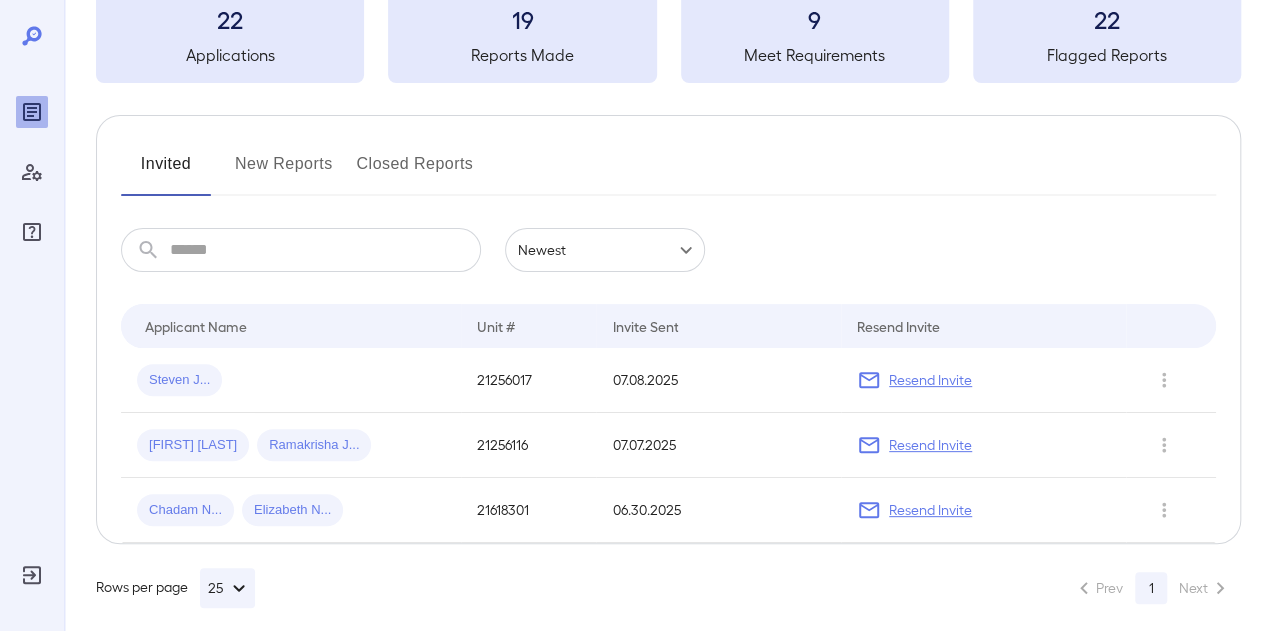scroll, scrollTop: 148, scrollLeft: 0, axis: vertical 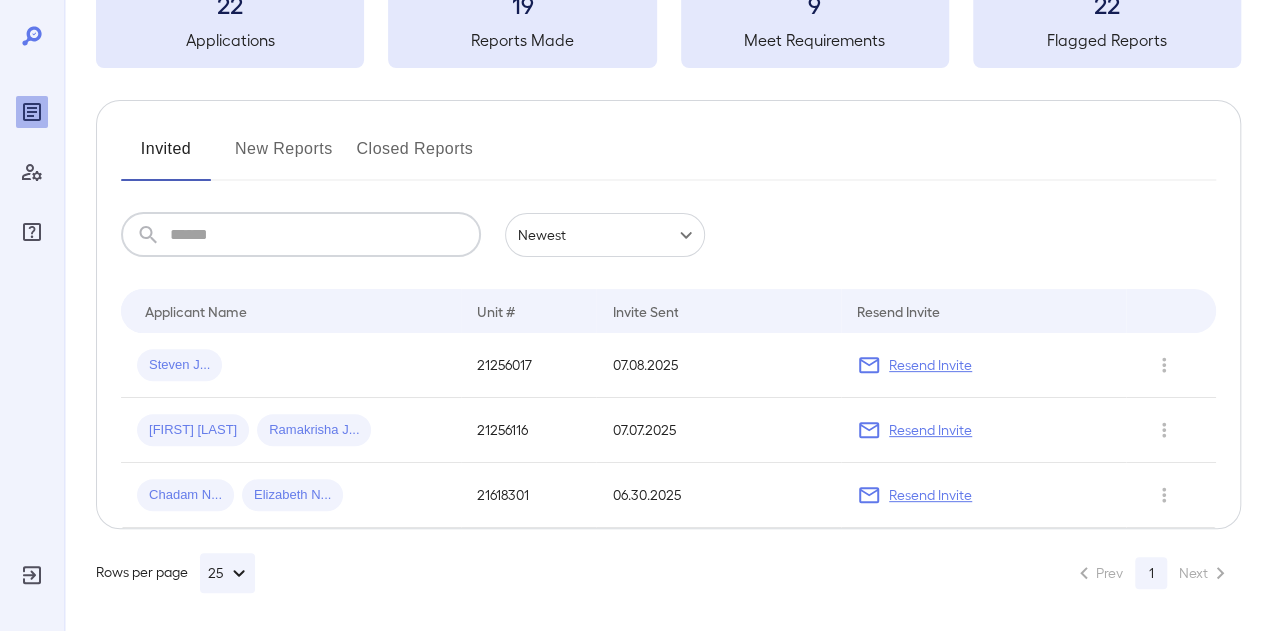 click at bounding box center [325, 235] 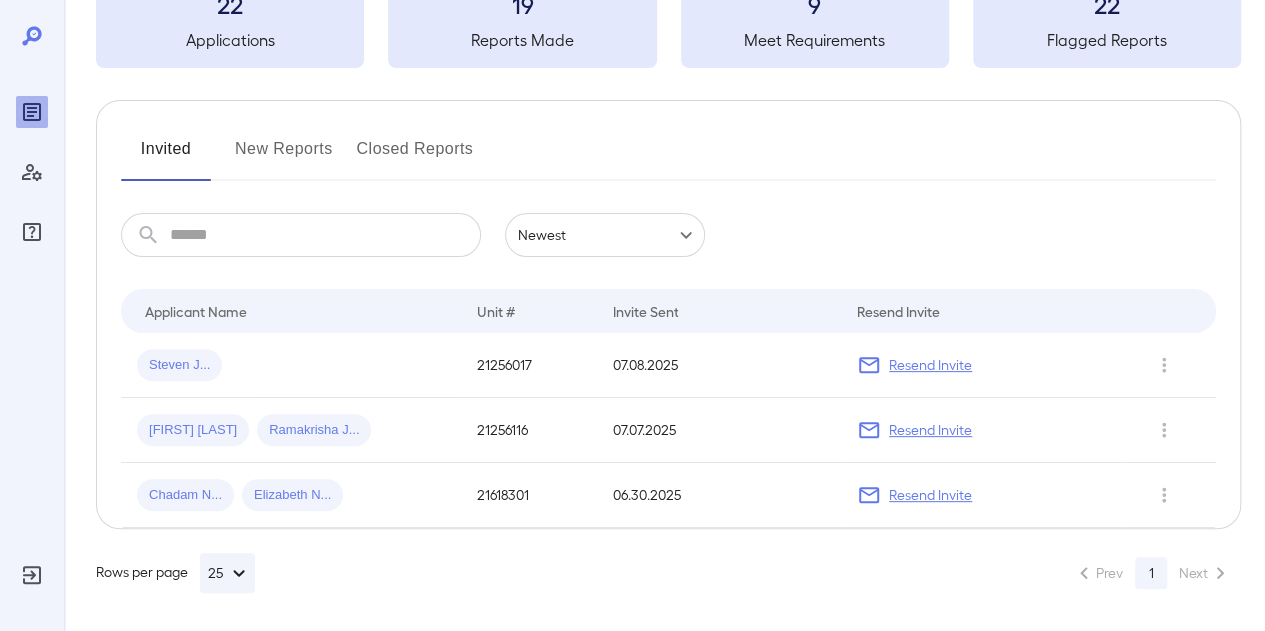 click at bounding box center (31, 35) 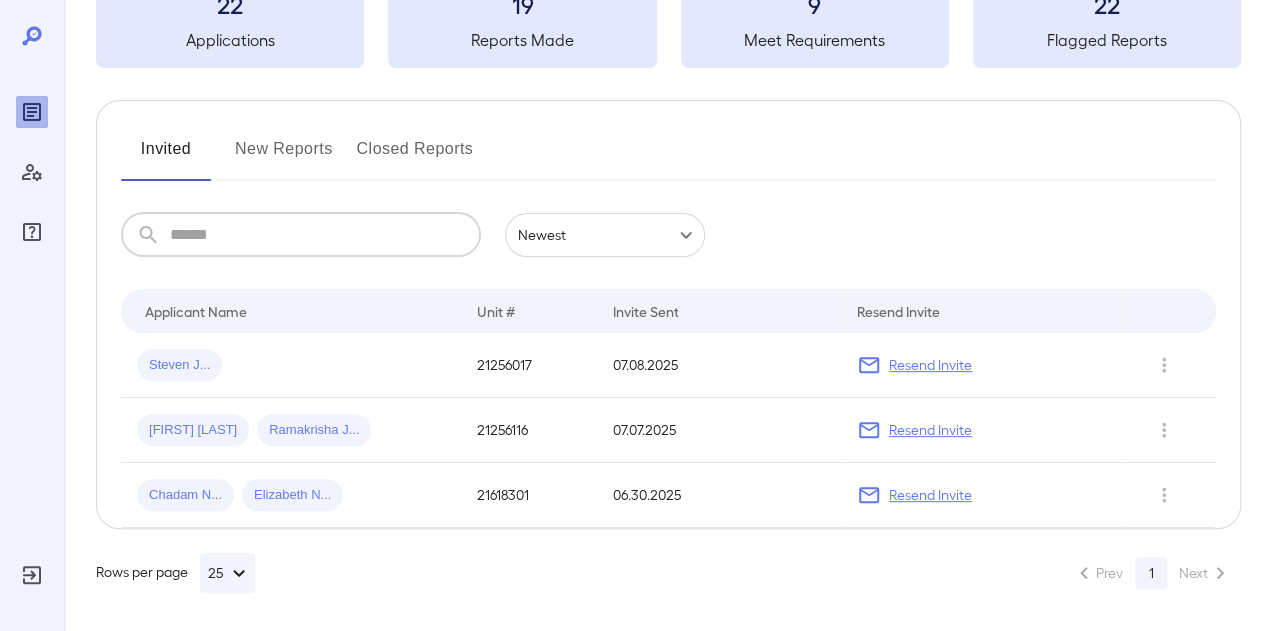 click at bounding box center [325, 235] 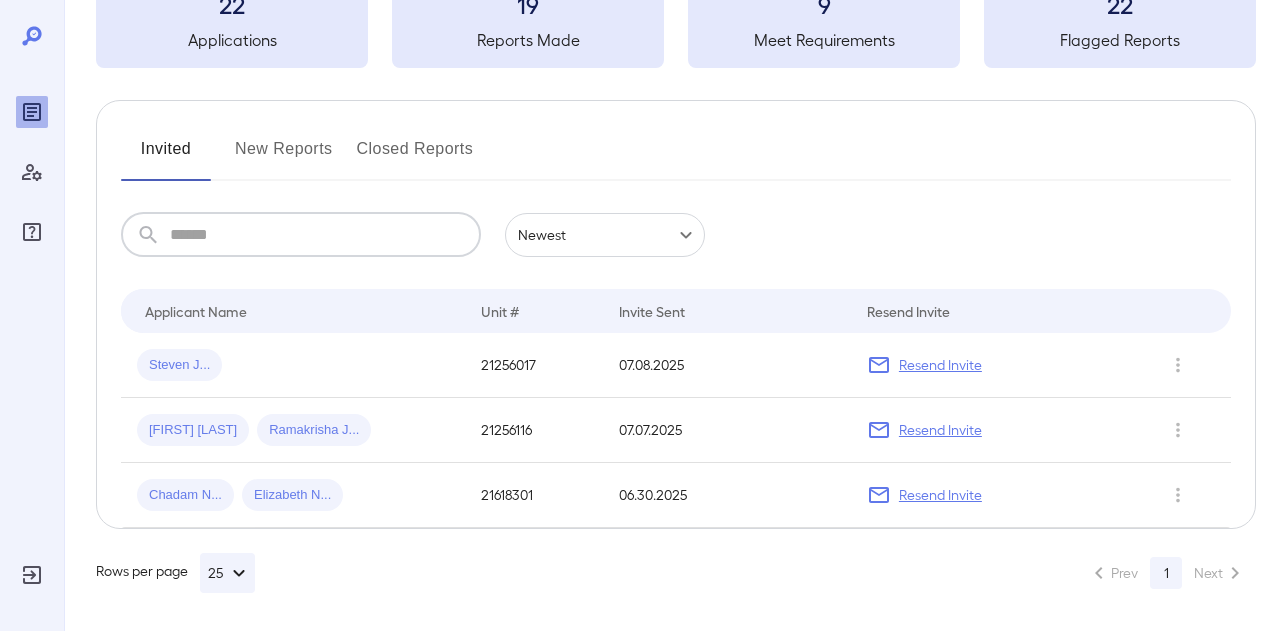 click on "**********" at bounding box center [640, 167] 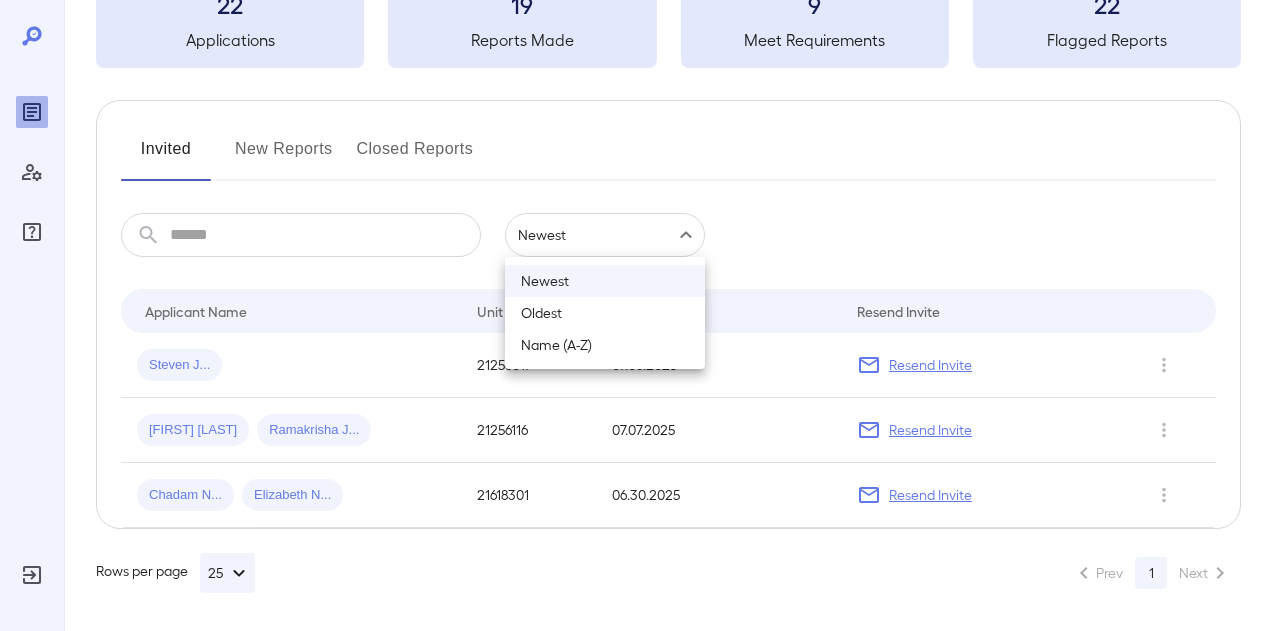 click on "Oldest" at bounding box center (605, 313) 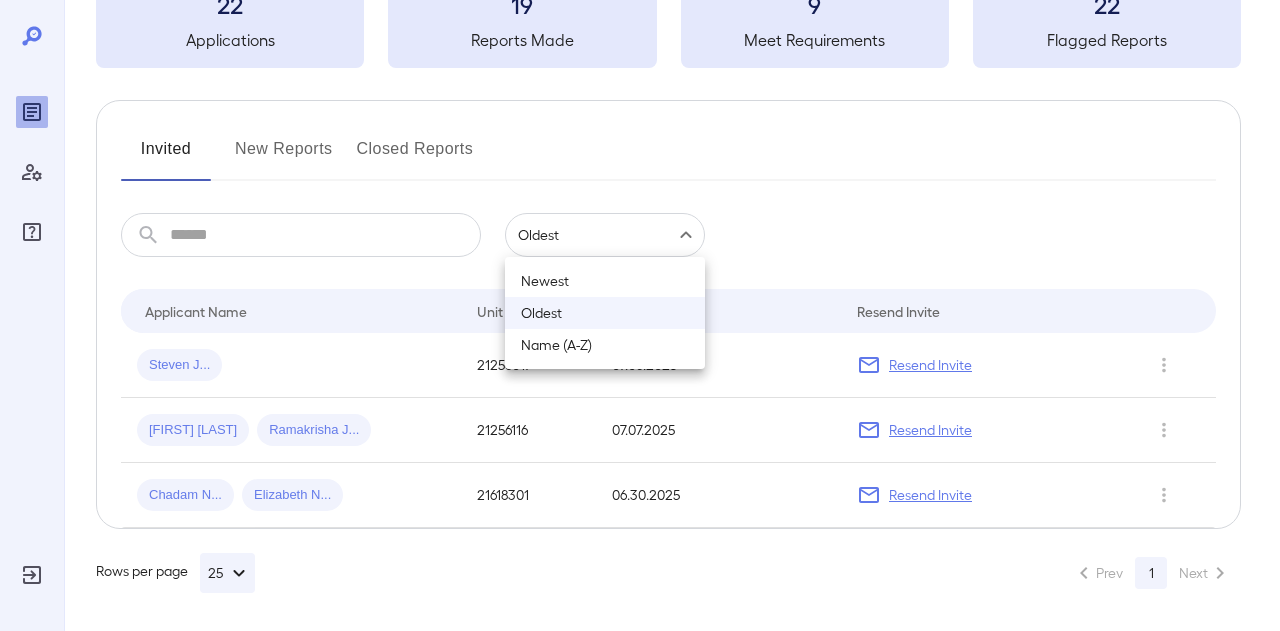 click on "**********" at bounding box center (640, 167) 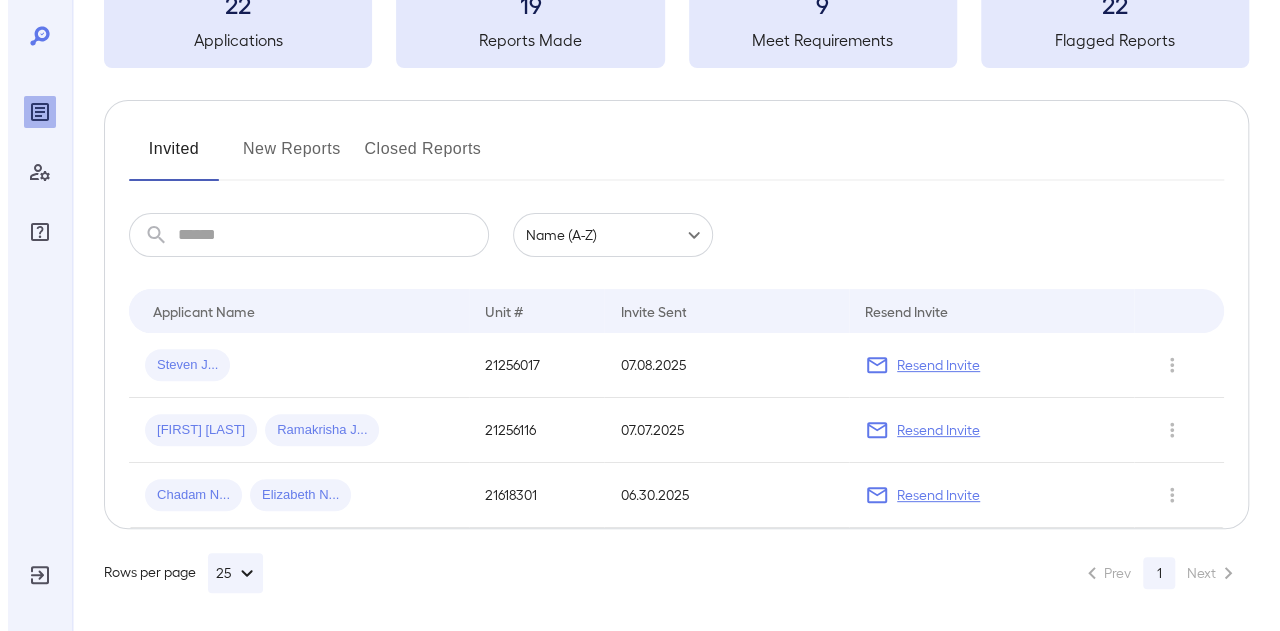 click on "**********" at bounding box center (632, 167) 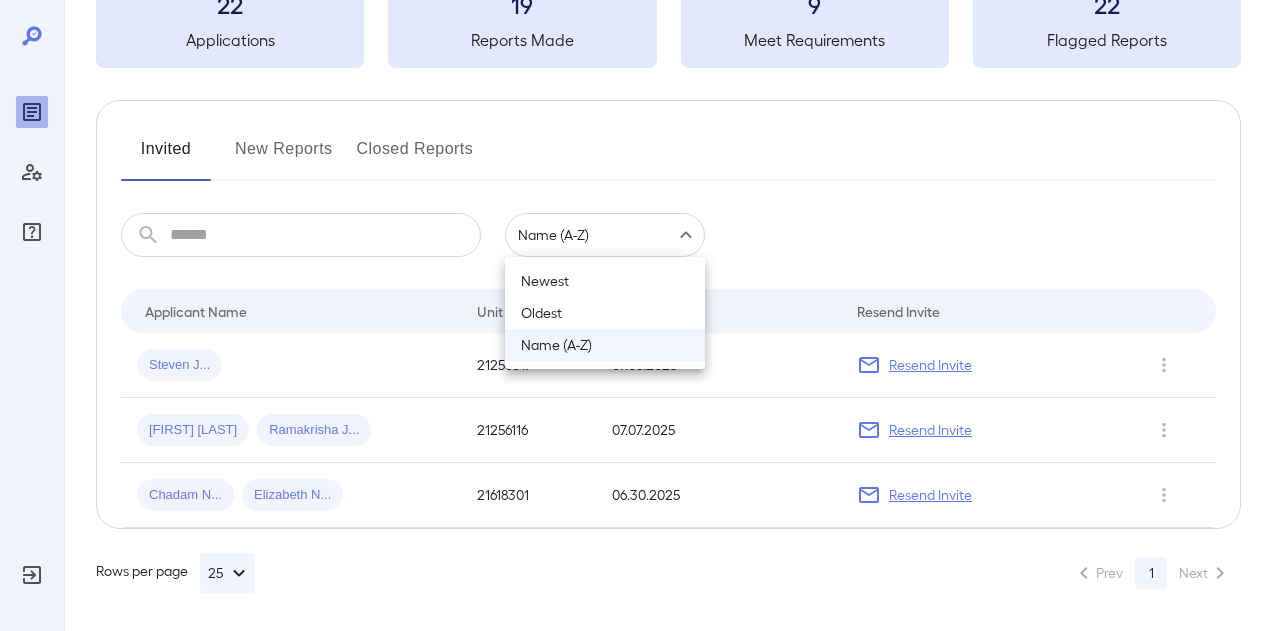 click at bounding box center [640, 315] 